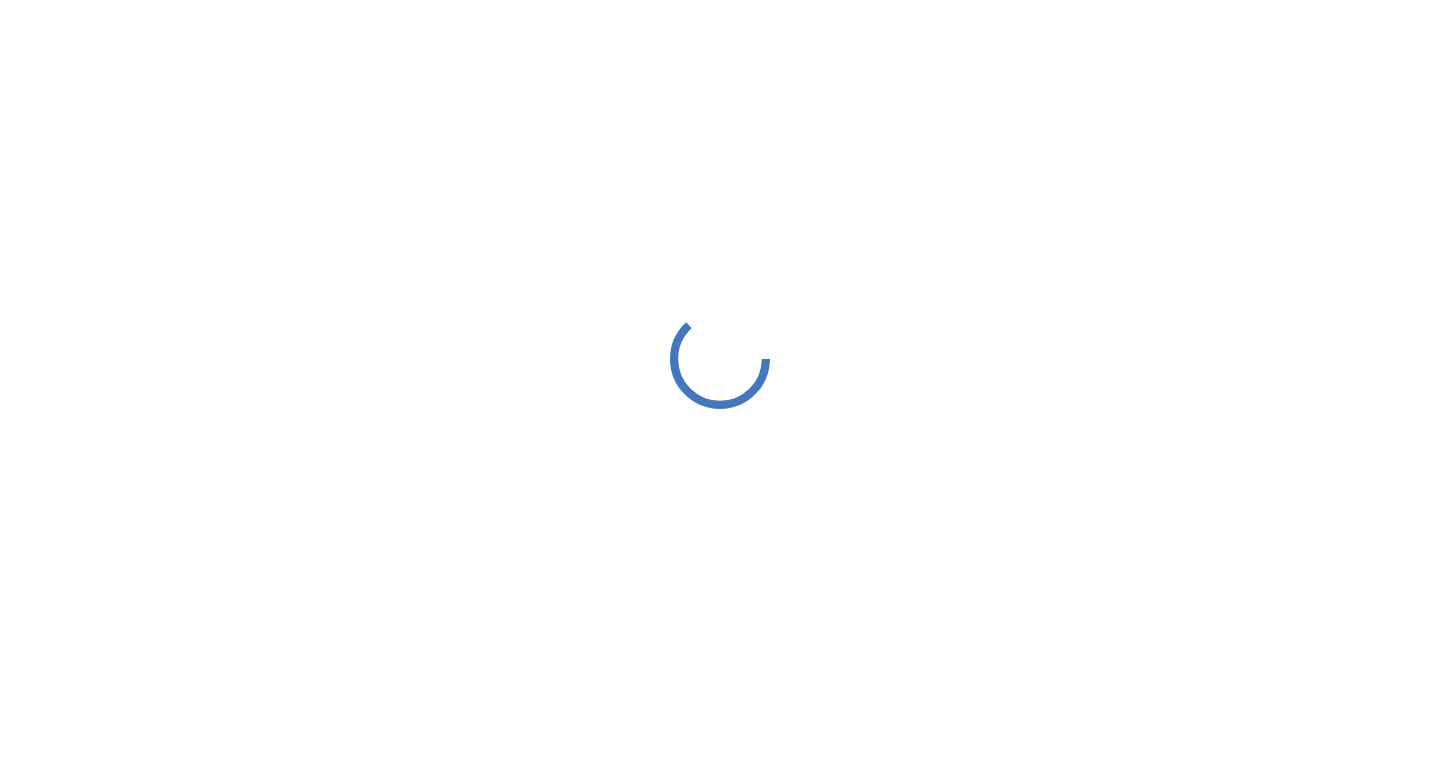 scroll, scrollTop: 0, scrollLeft: 0, axis: both 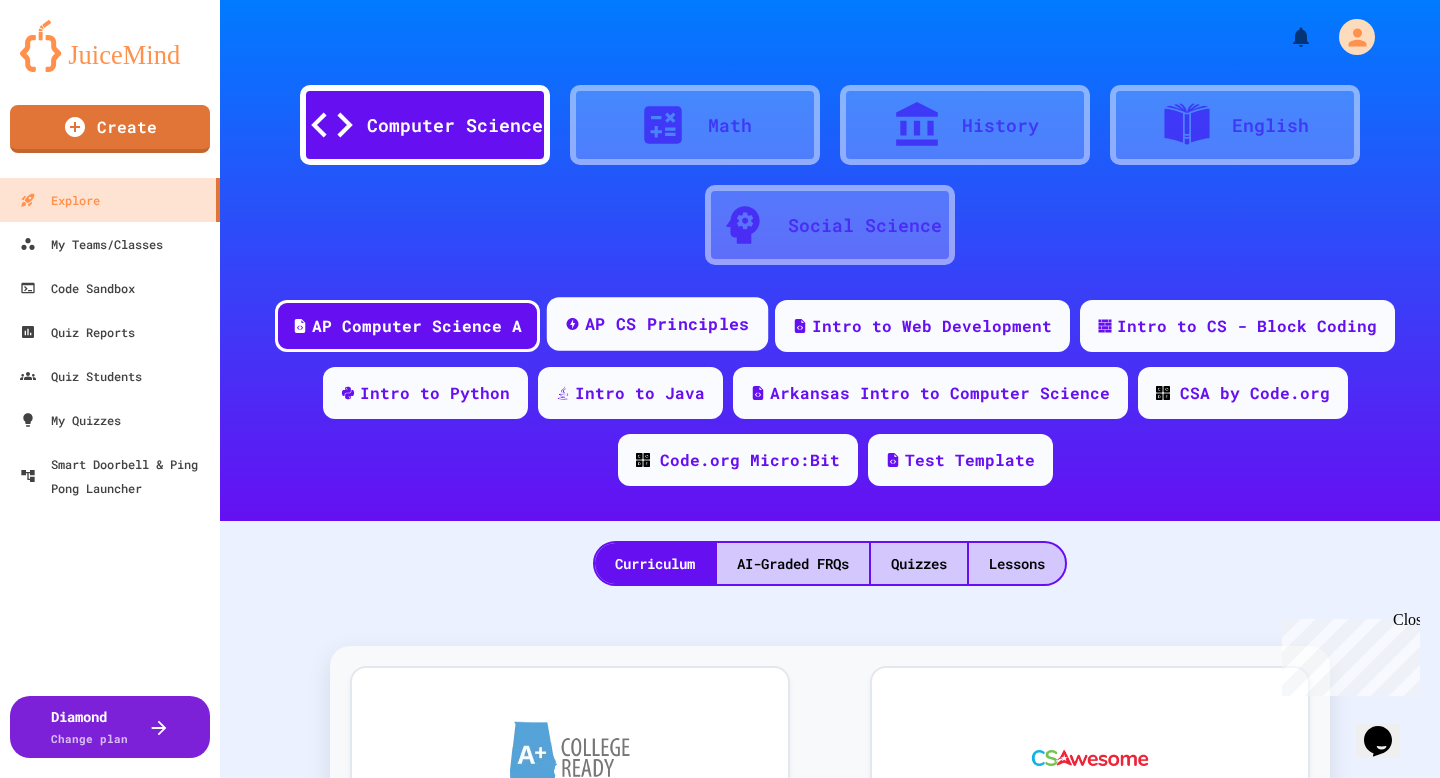 click on "AP CS Principles" at bounding box center [667, 324] 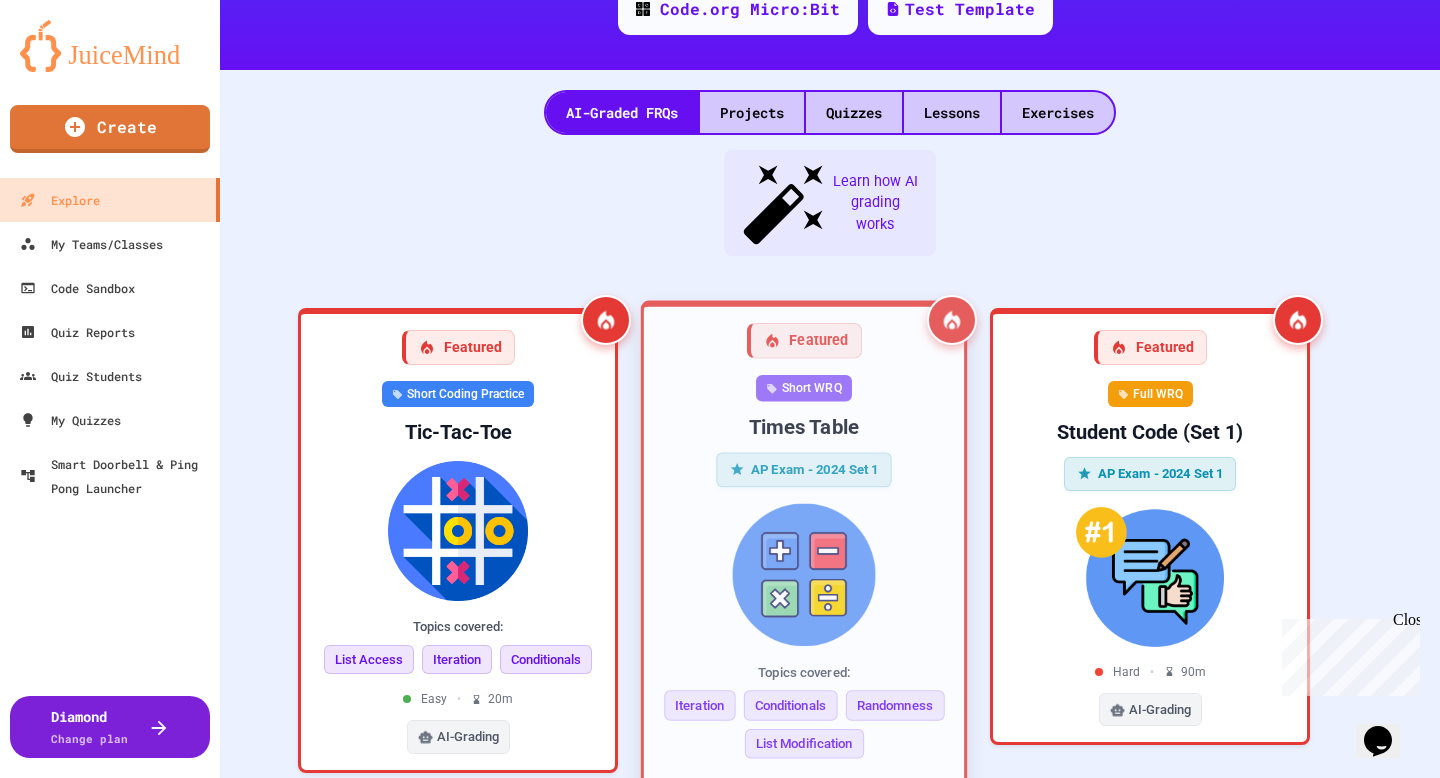 scroll, scrollTop: 0, scrollLeft: 0, axis: both 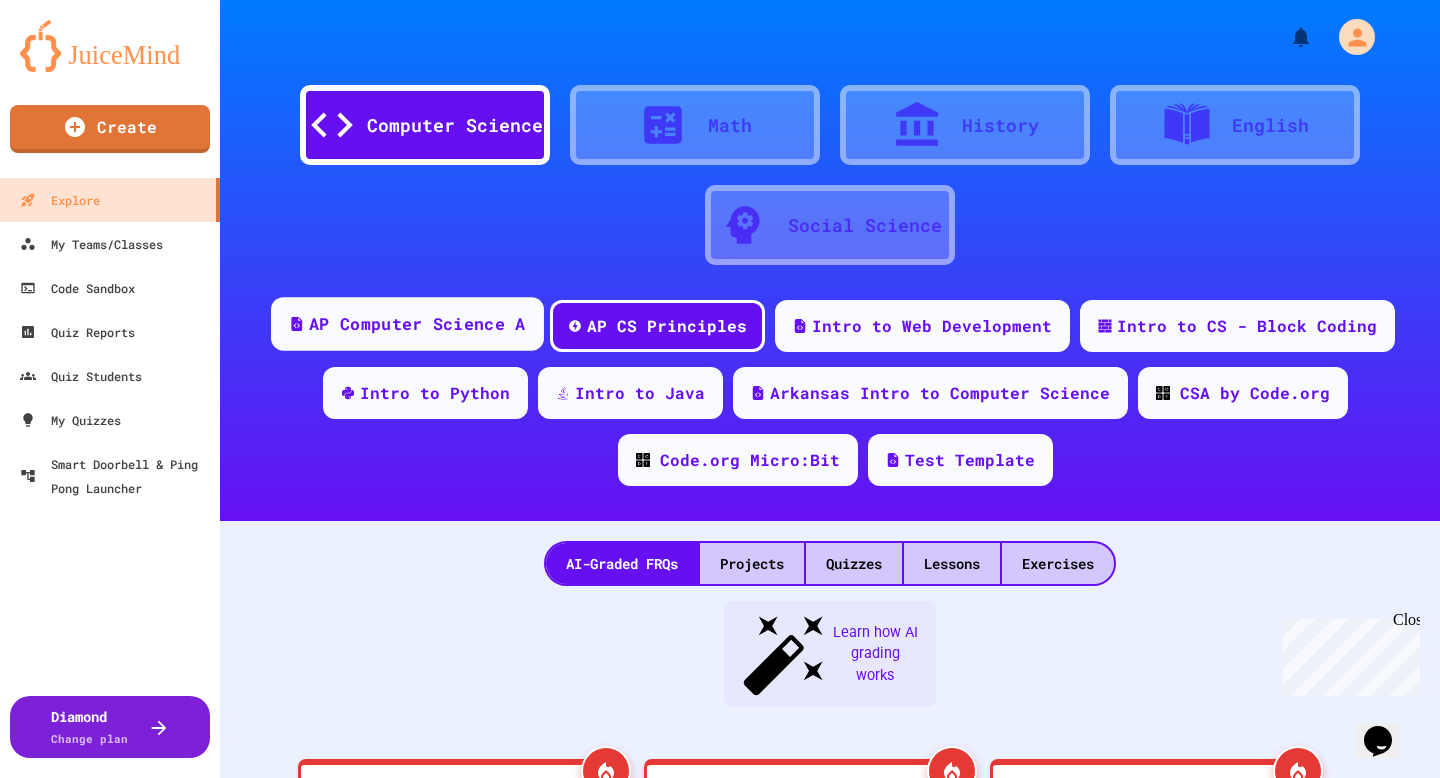 click on "AP Computer Science A" at bounding box center [417, 324] 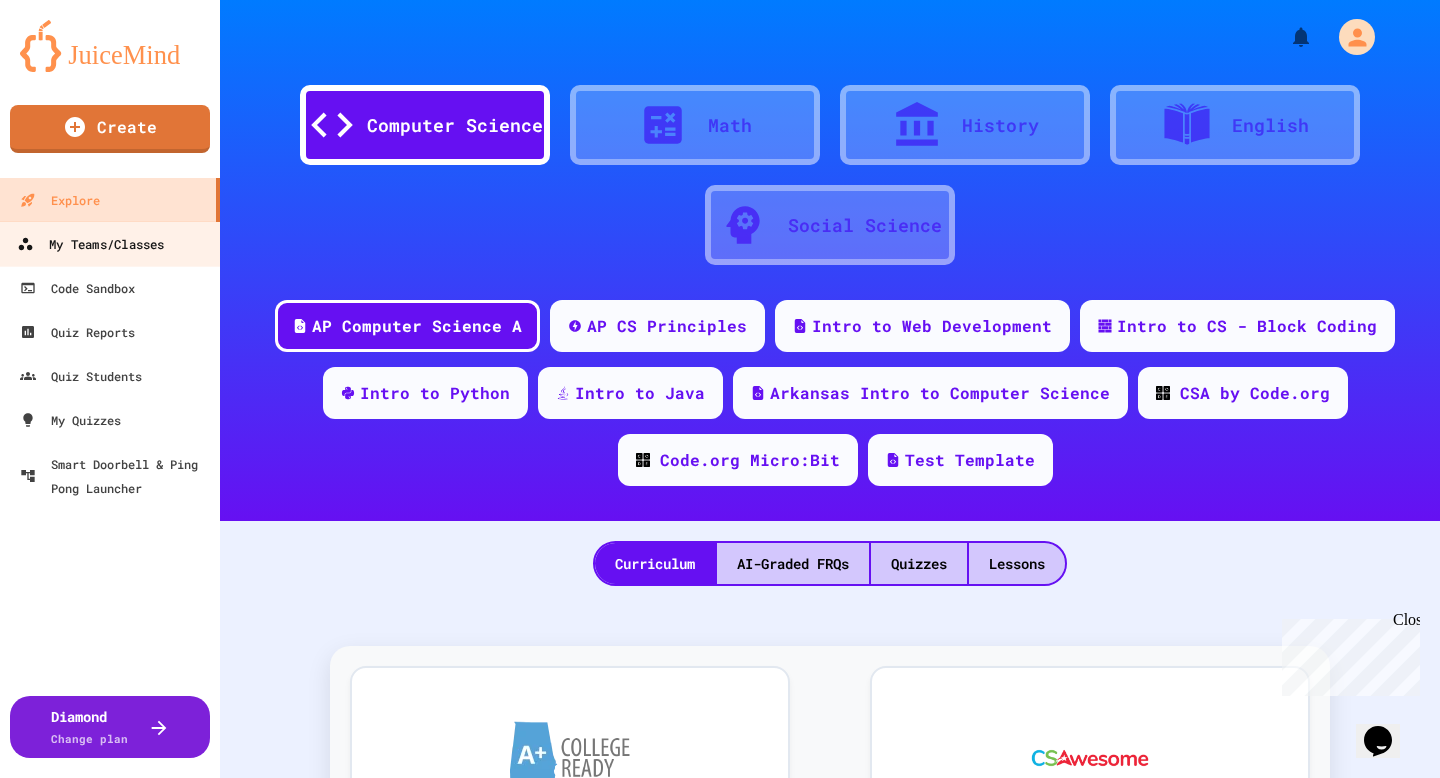 click on "My Teams/Classes" at bounding box center (90, 244) 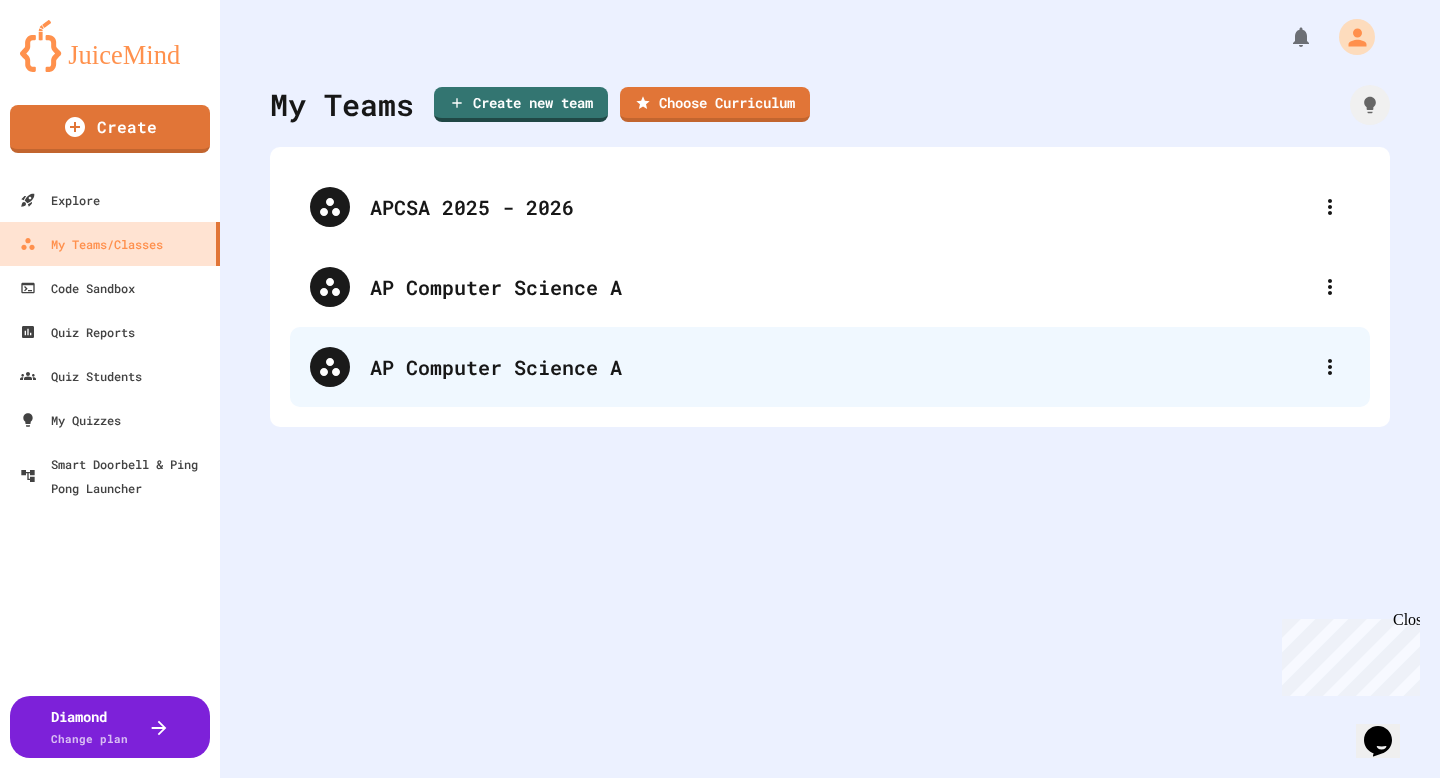 click on "AP Computer Science A" at bounding box center [840, 367] 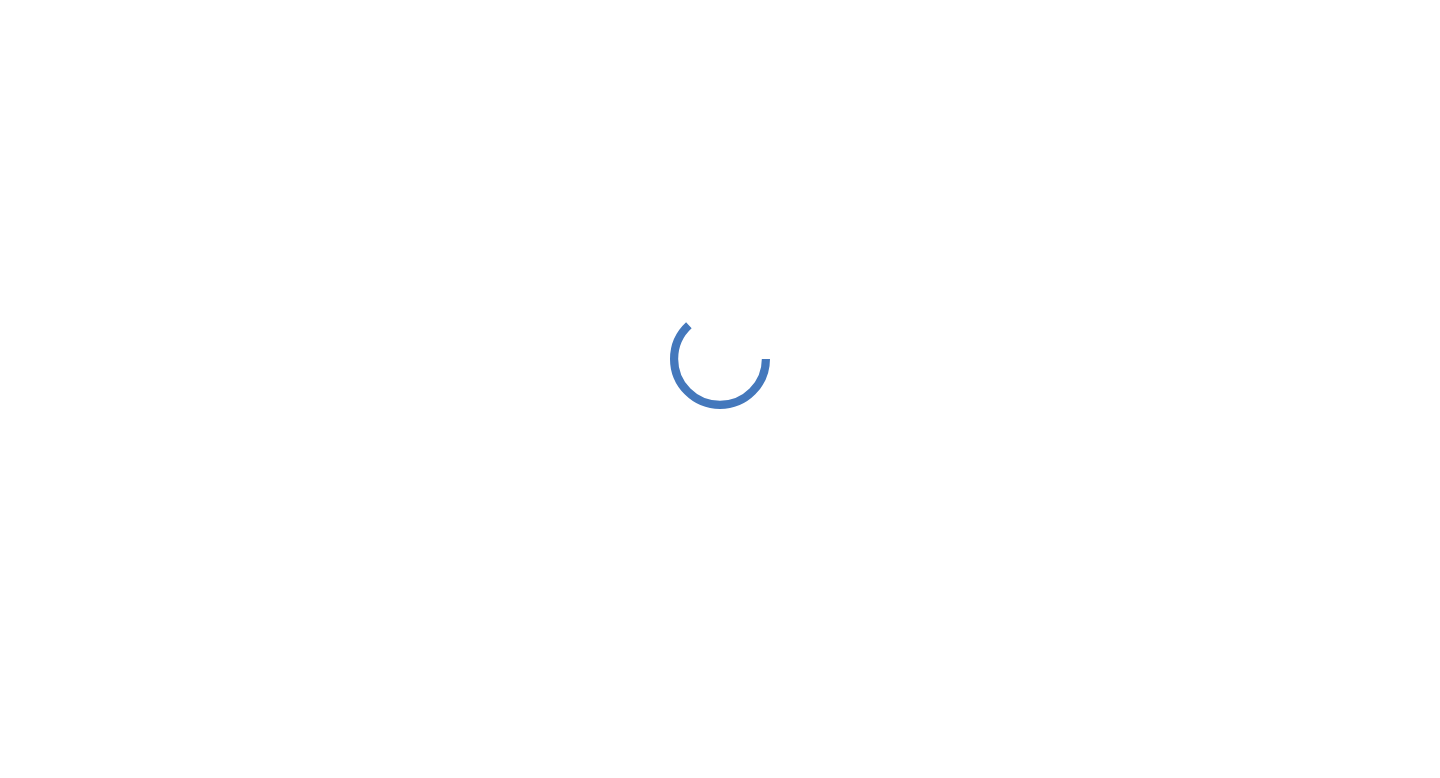 scroll, scrollTop: 0, scrollLeft: 0, axis: both 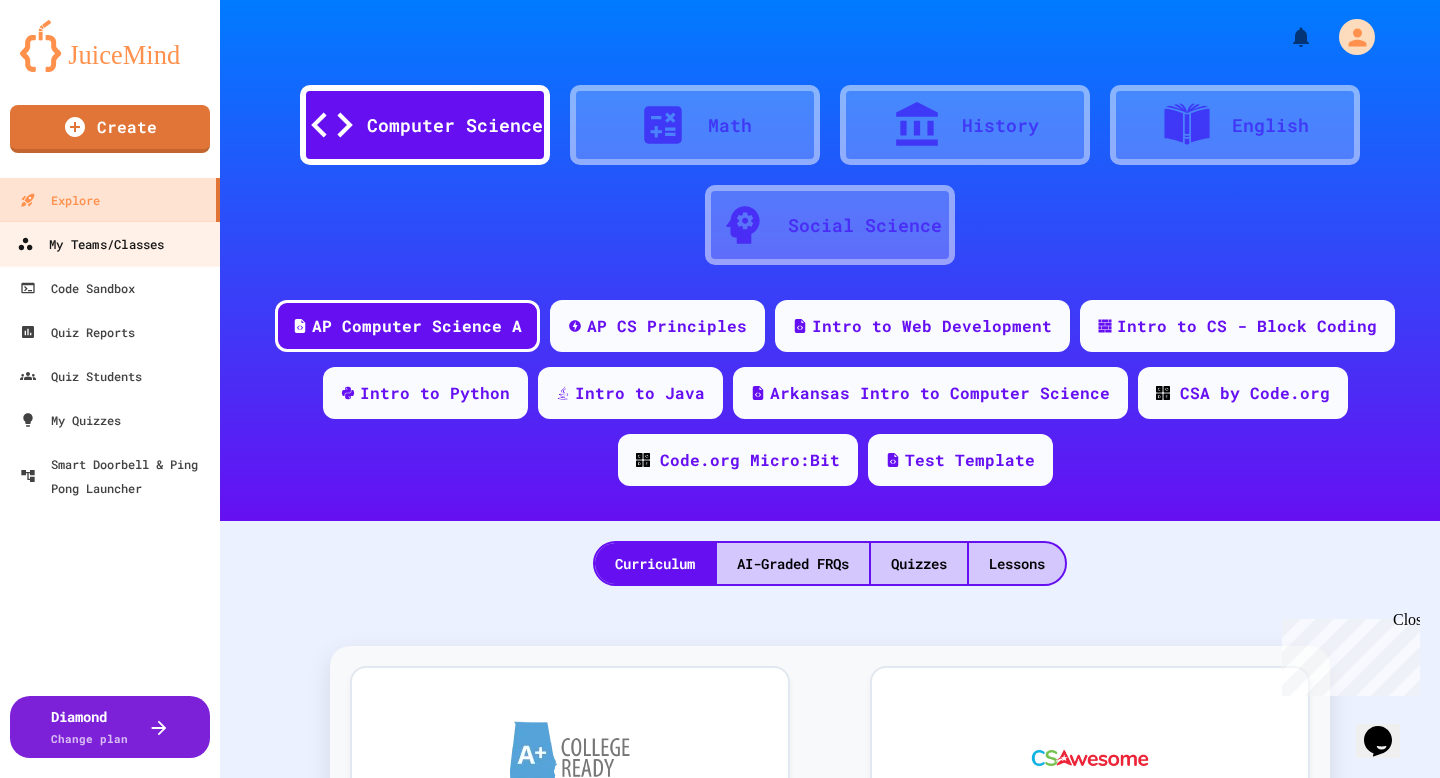 click on "My Teams/Classes" at bounding box center (90, 244) 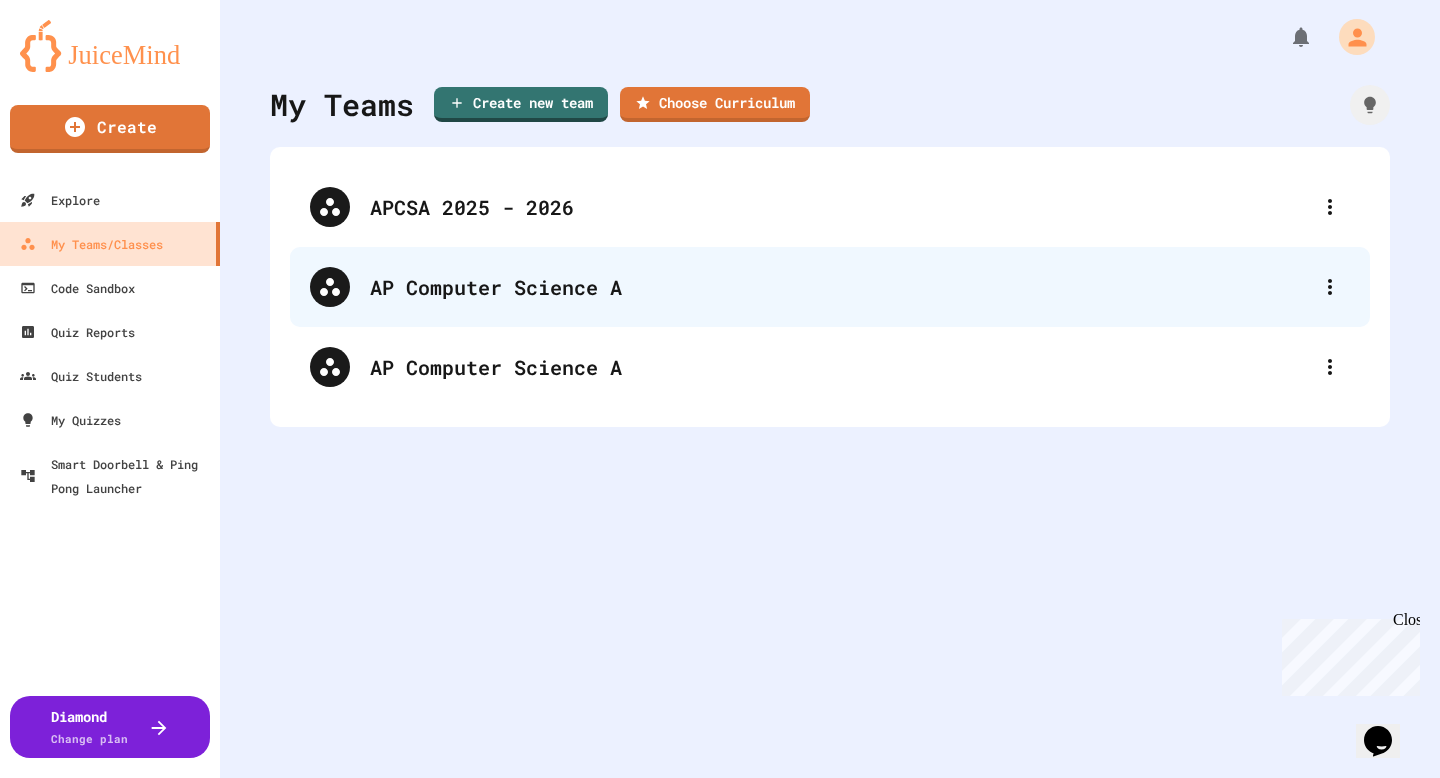 click on "AP Computer Science A" at bounding box center [840, 287] 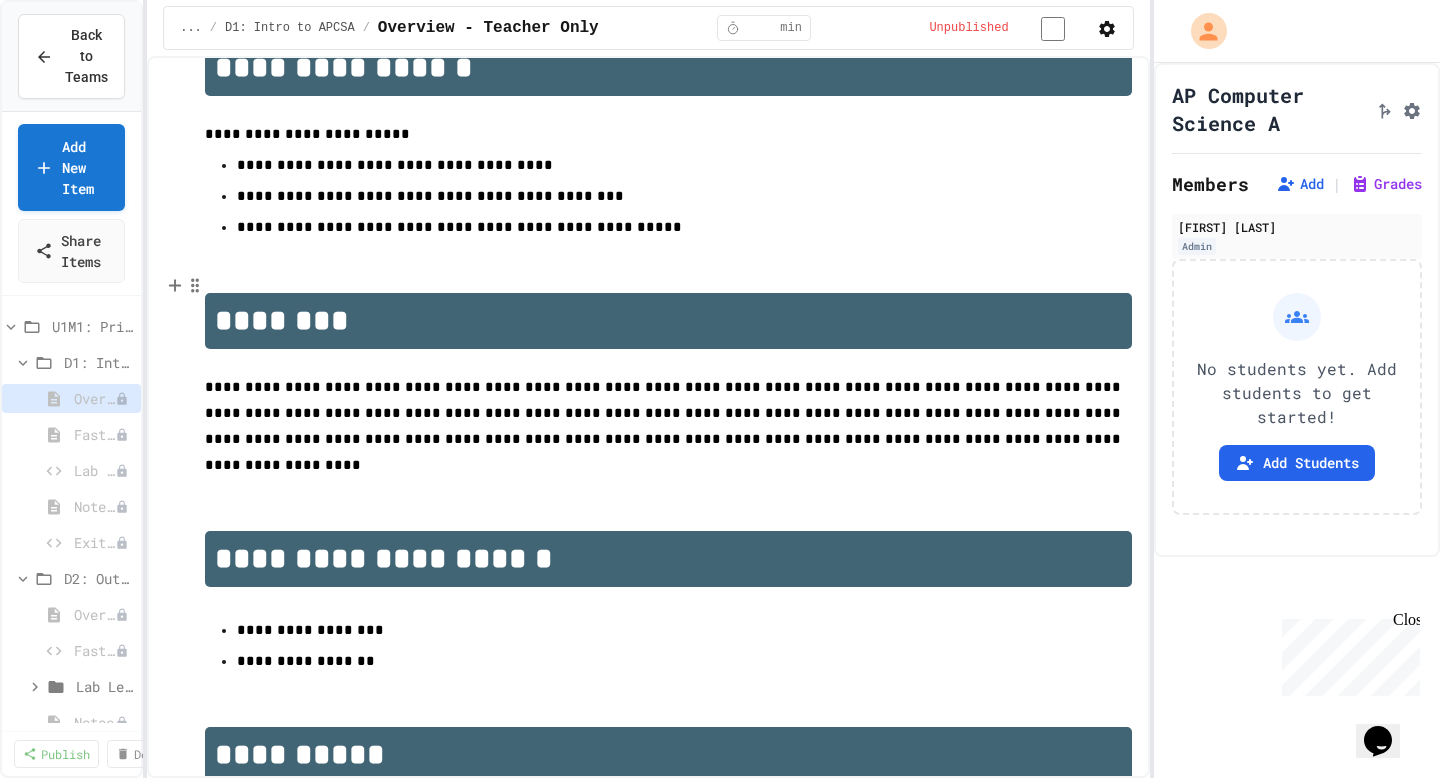 scroll, scrollTop: 107, scrollLeft: 0, axis: vertical 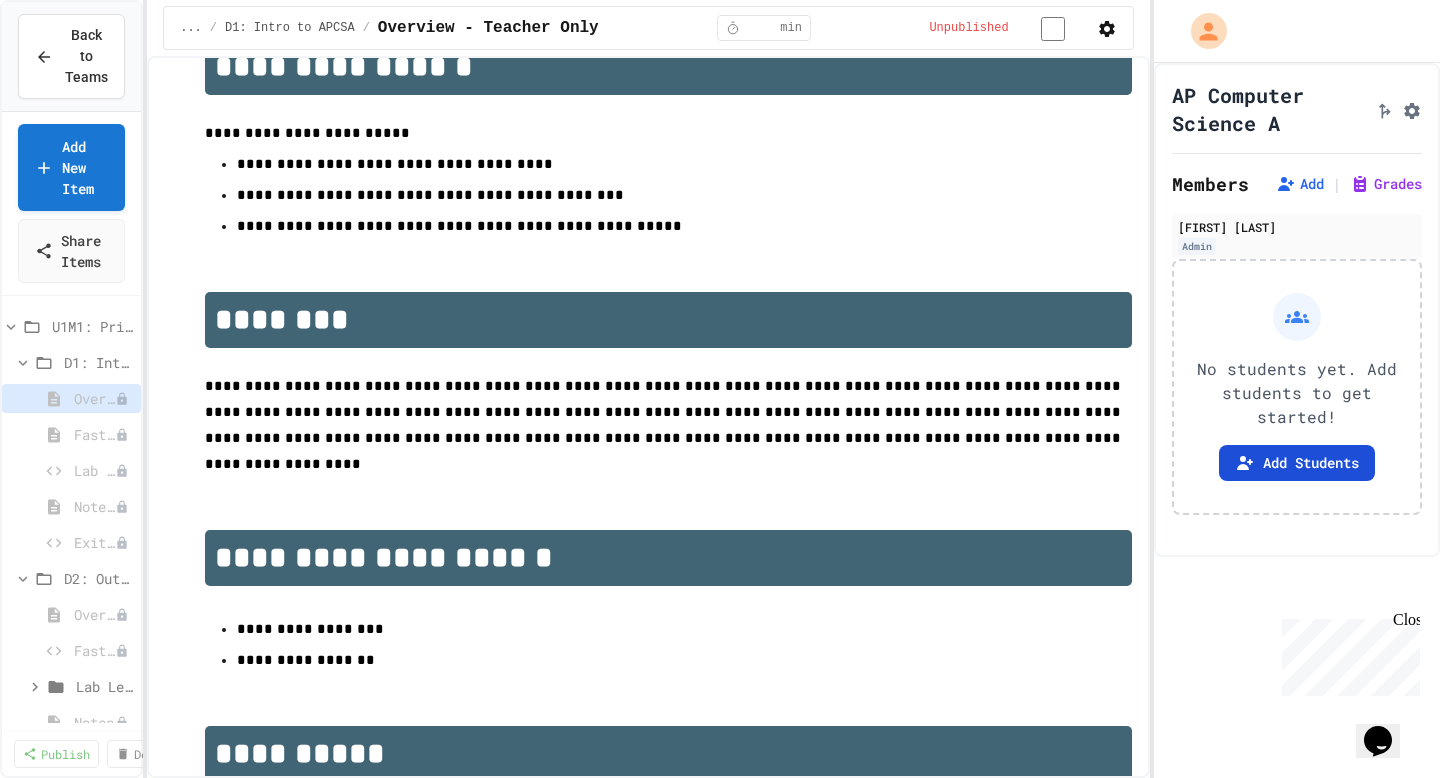 click on "Add Students" at bounding box center [1297, 463] 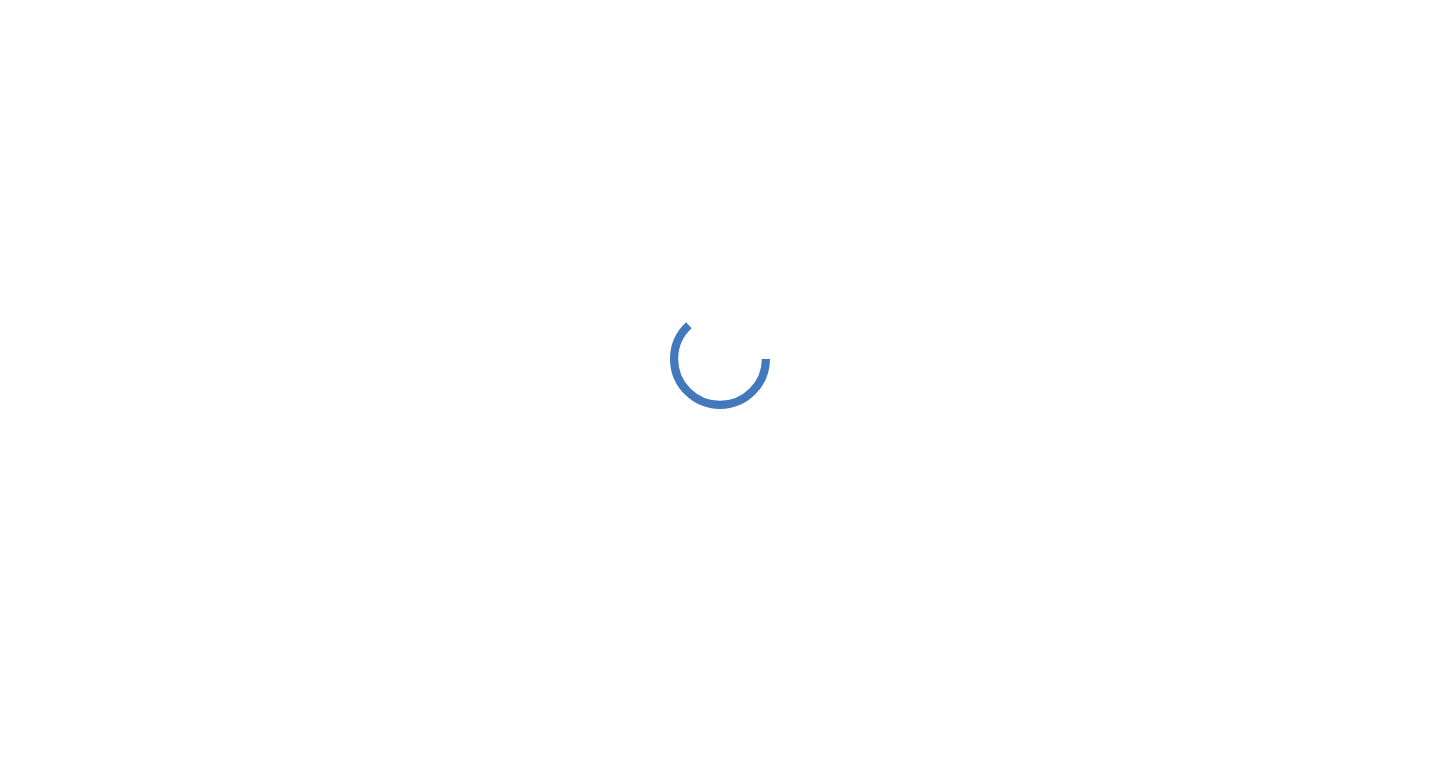 scroll, scrollTop: 0, scrollLeft: 0, axis: both 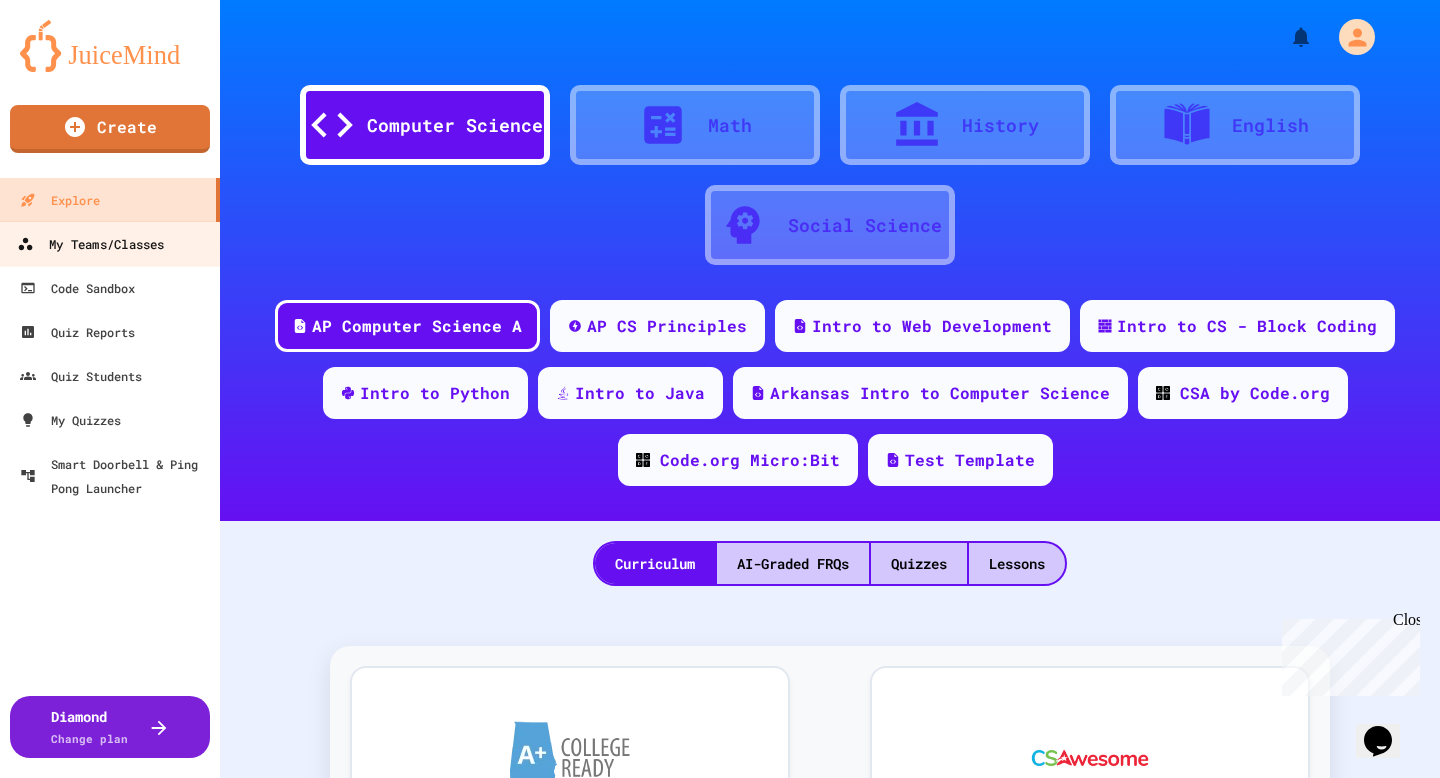 click on "My Teams/Classes" at bounding box center (90, 244) 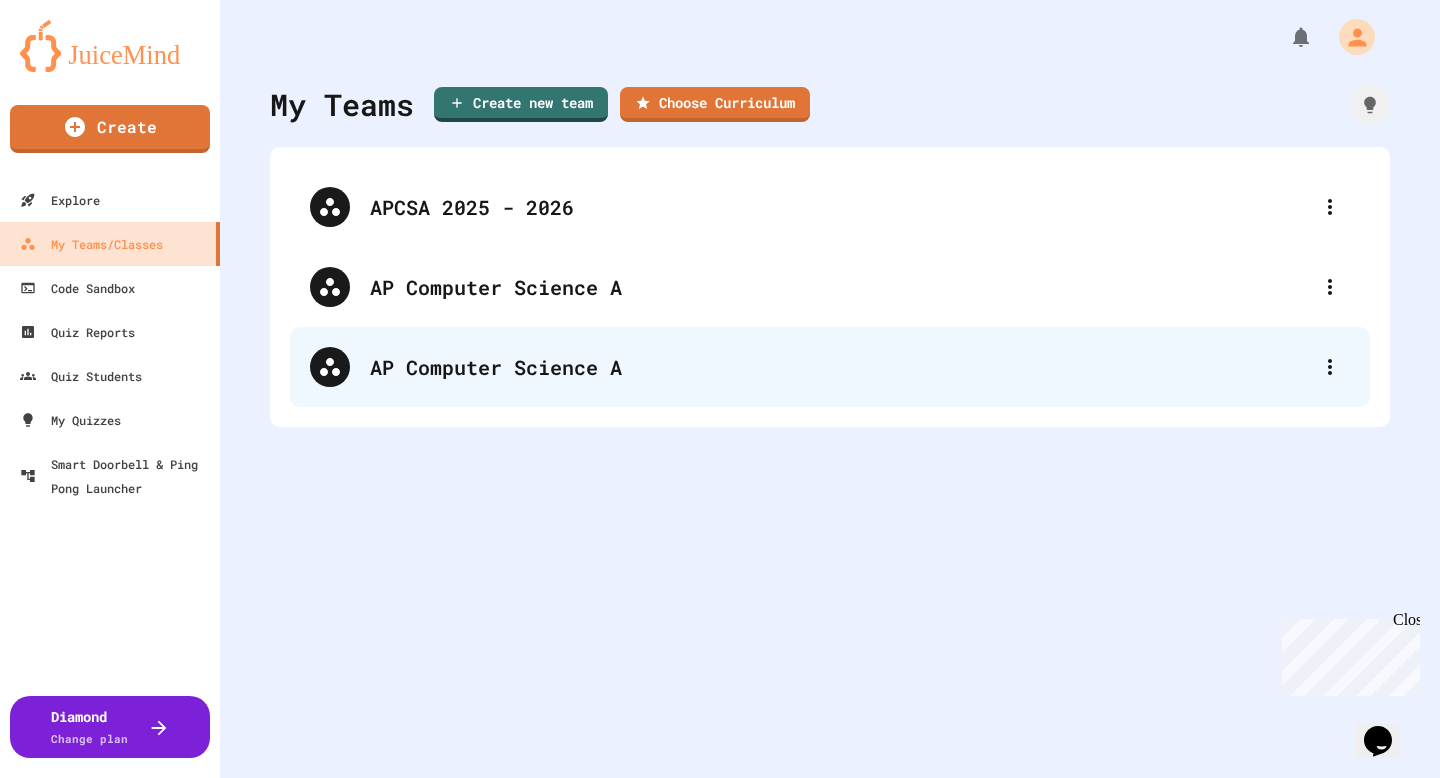 click on "AP Computer Science A" at bounding box center [840, 367] 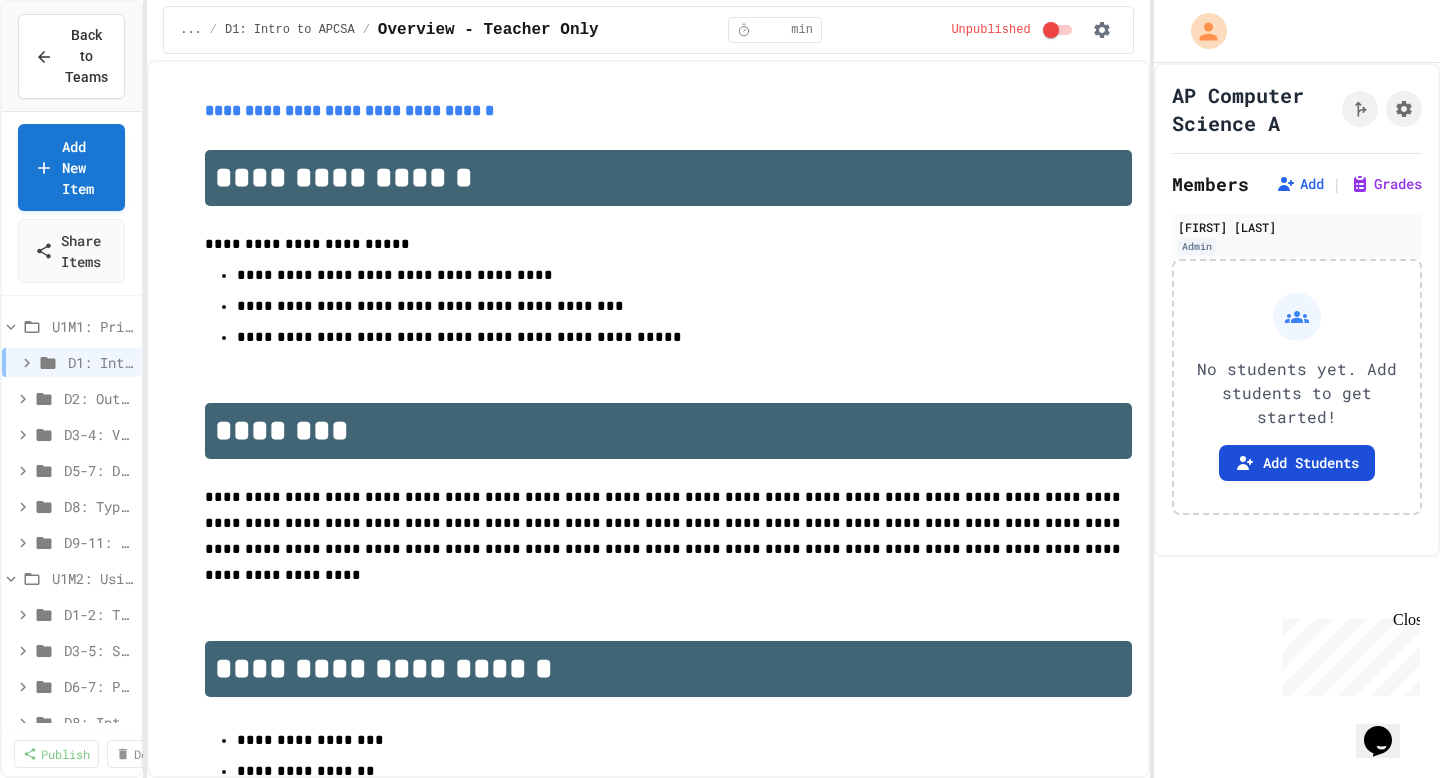click on "Add Students" at bounding box center (1297, 463) 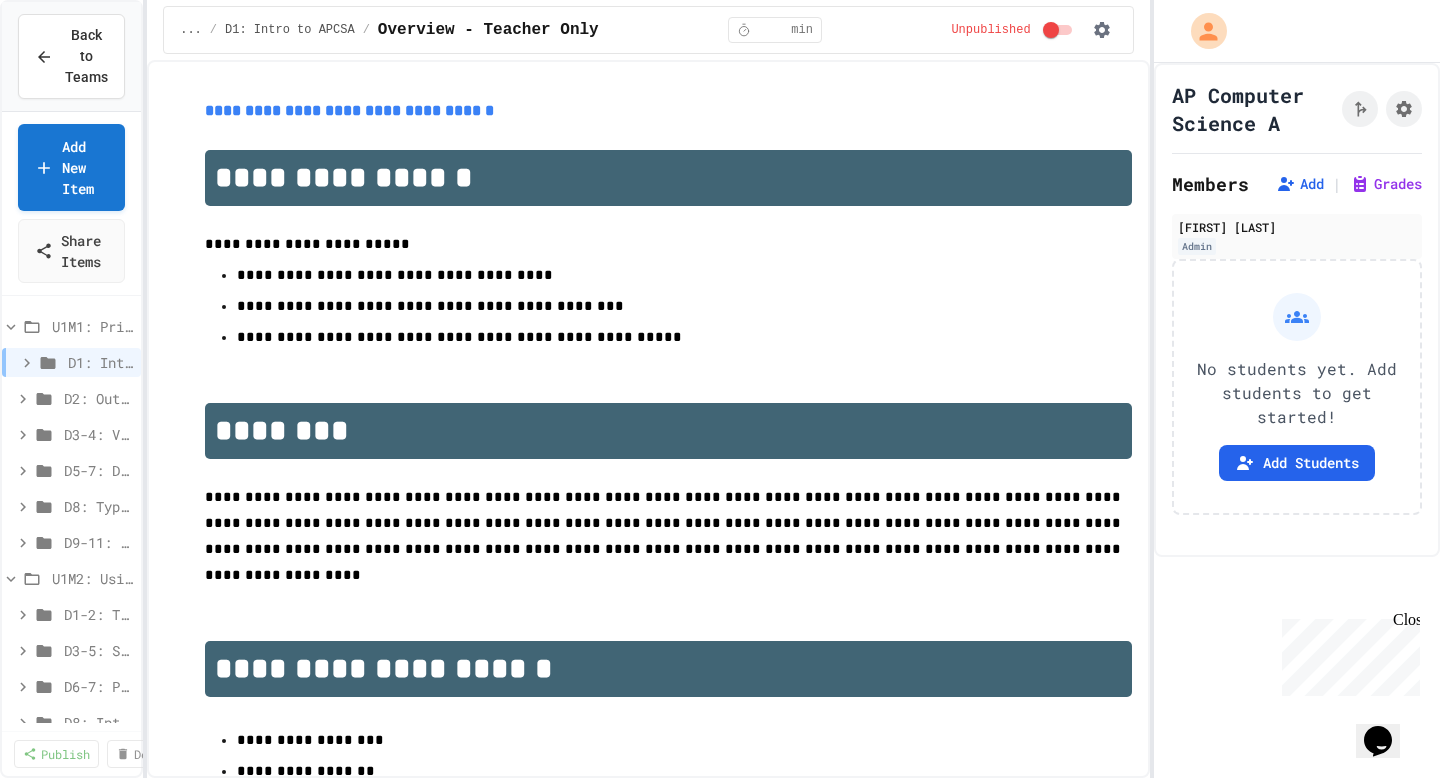 click 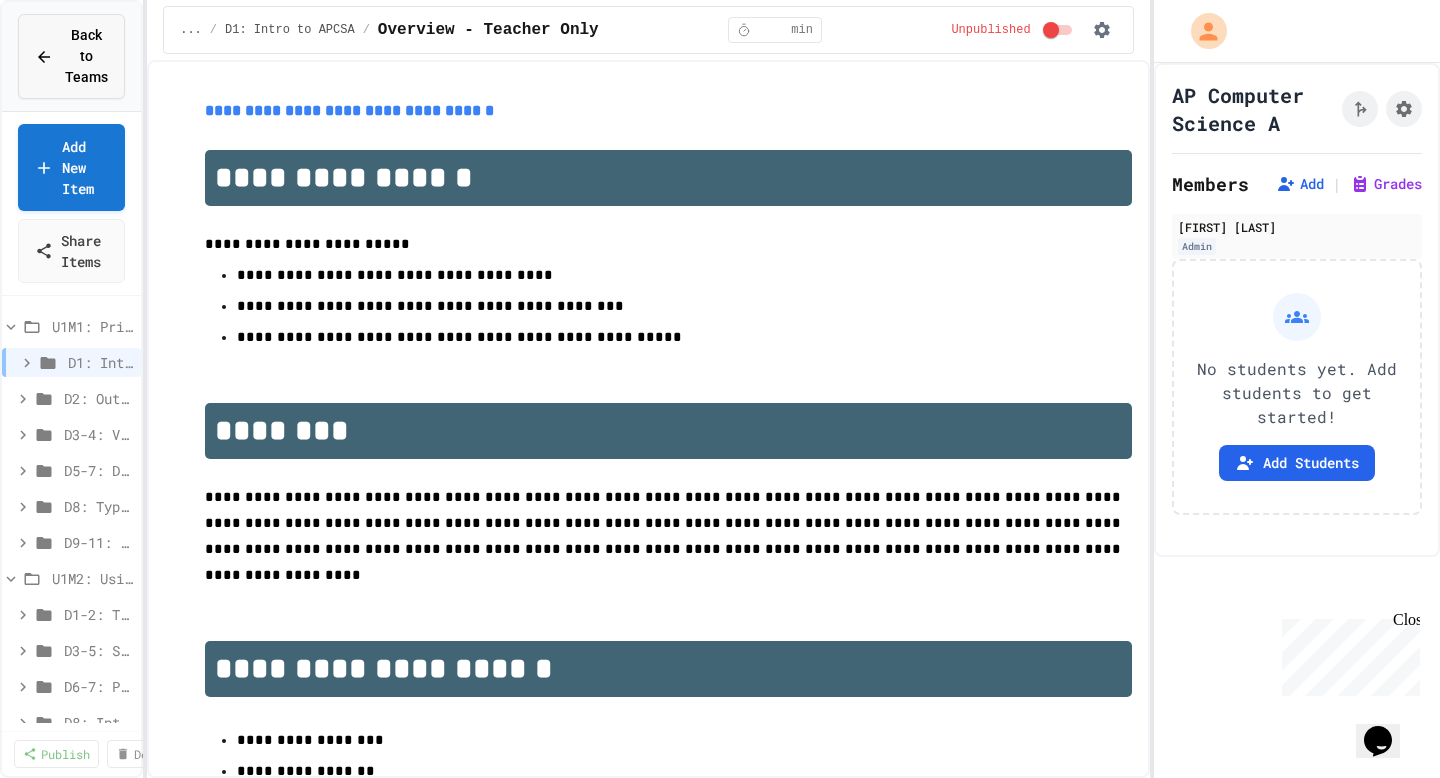 click 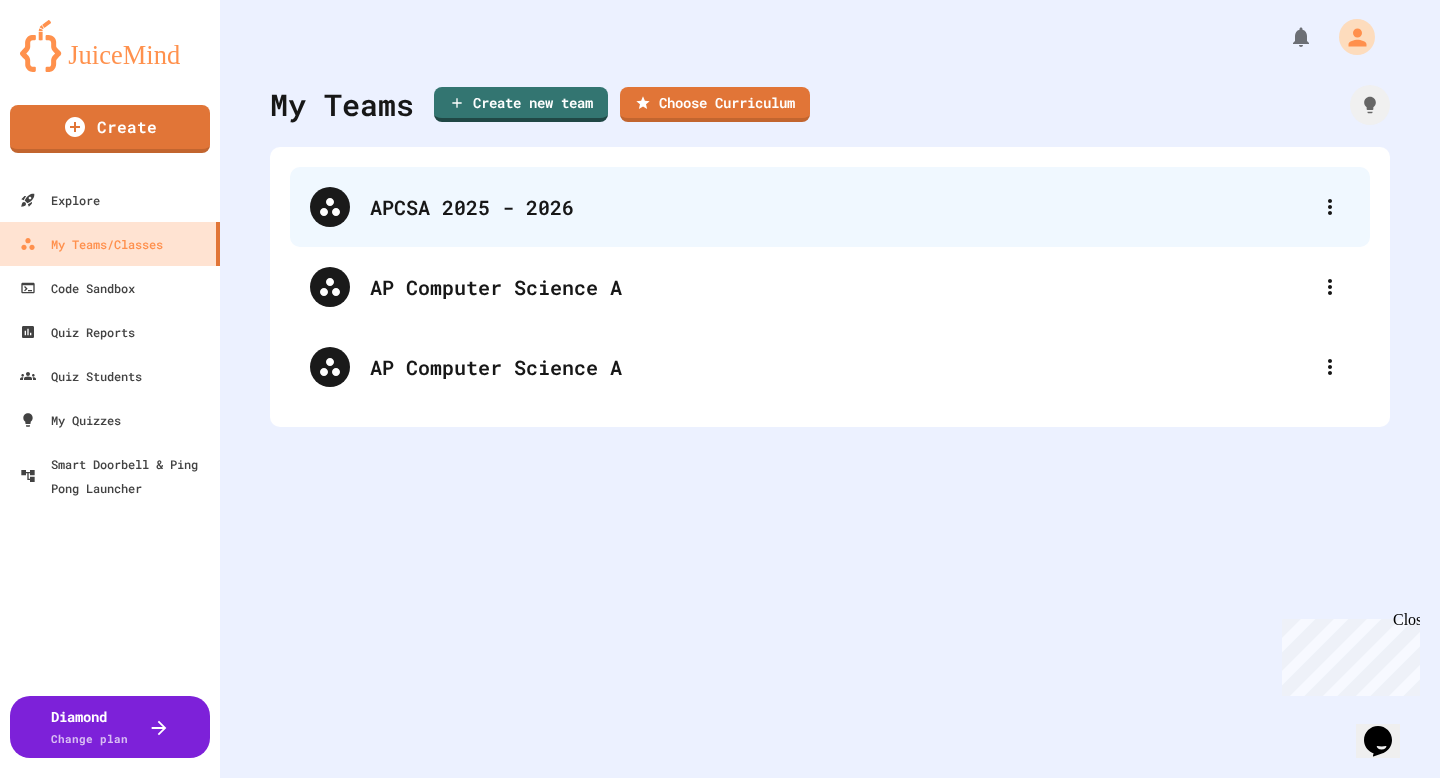 click on "APCSA 2025 - 2026" at bounding box center (840, 207) 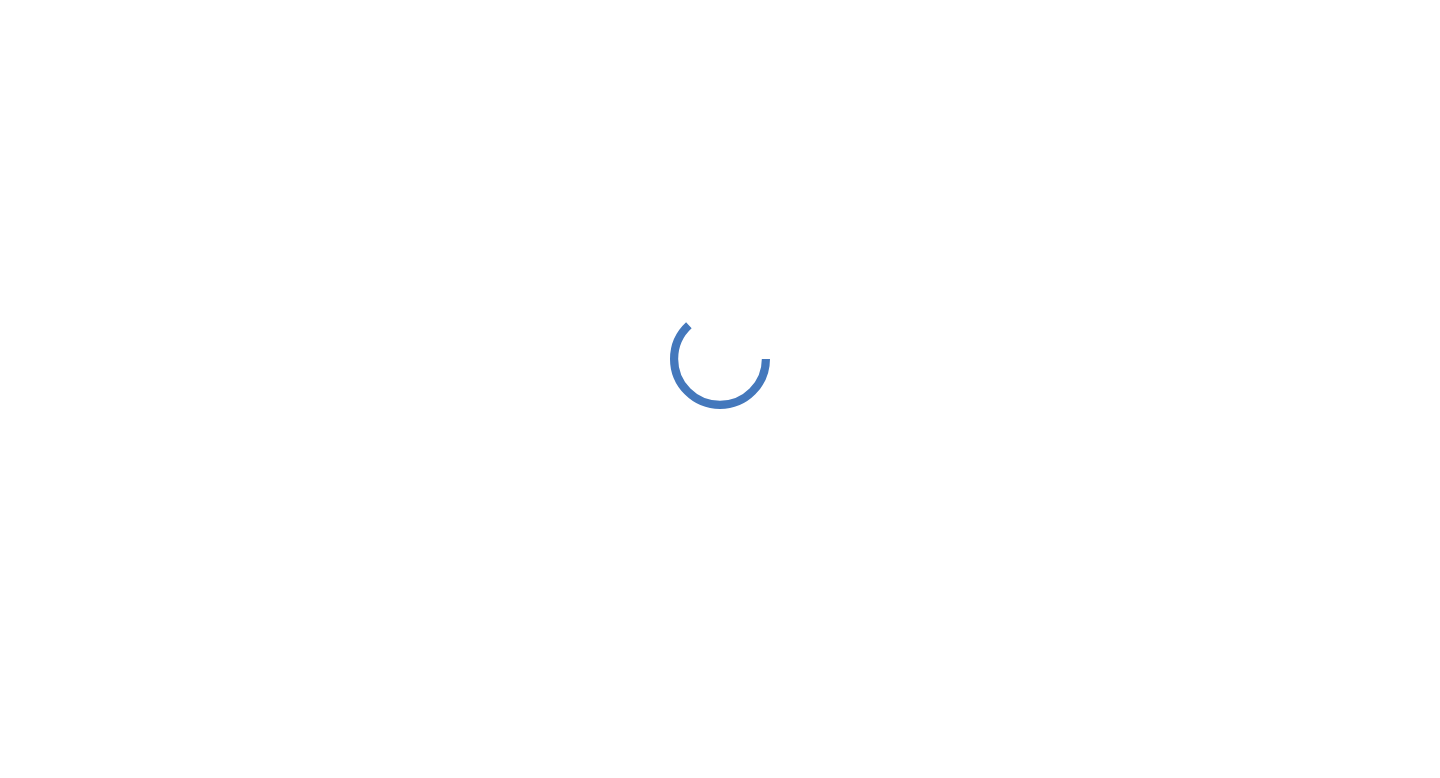 scroll, scrollTop: 0, scrollLeft: 0, axis: both 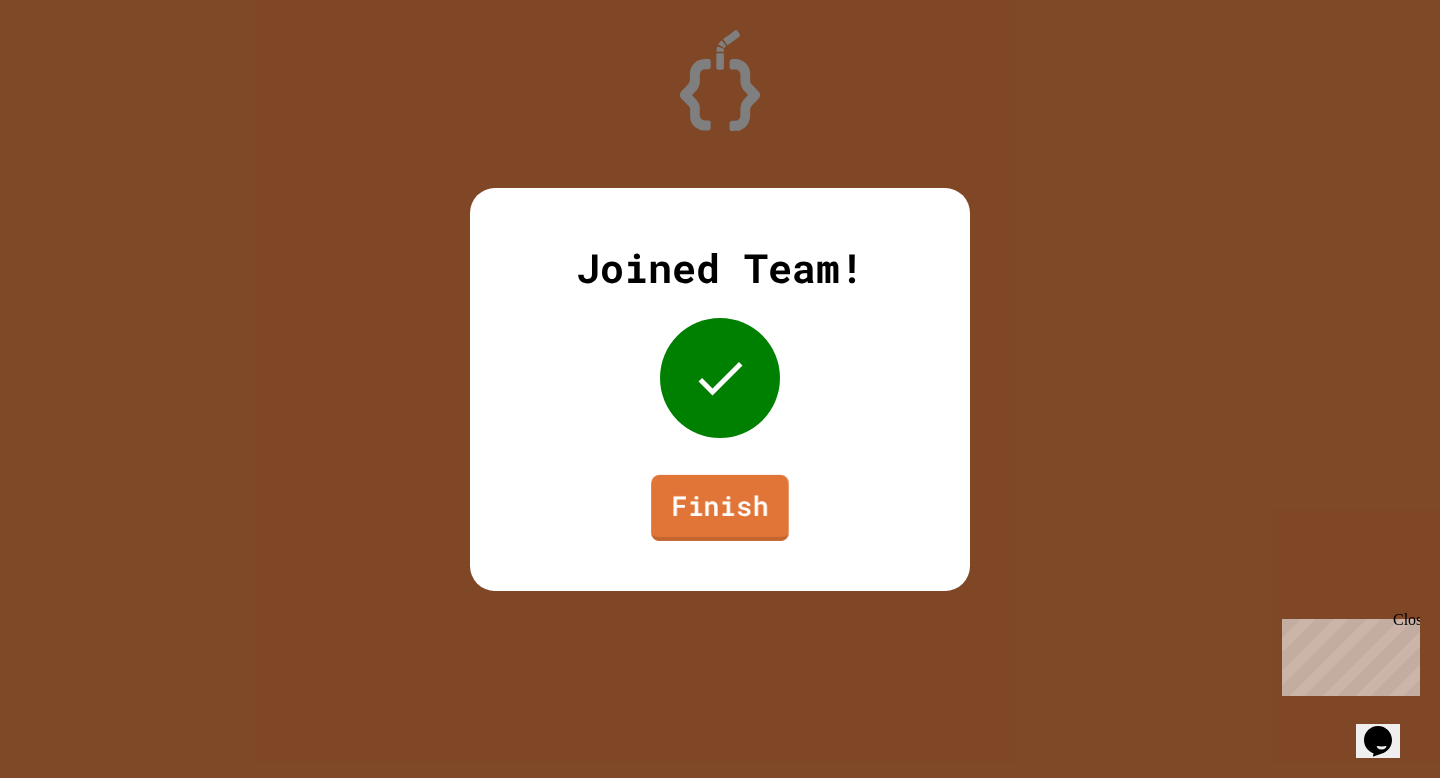 click on "Finish" at bounding box center [720, 507] 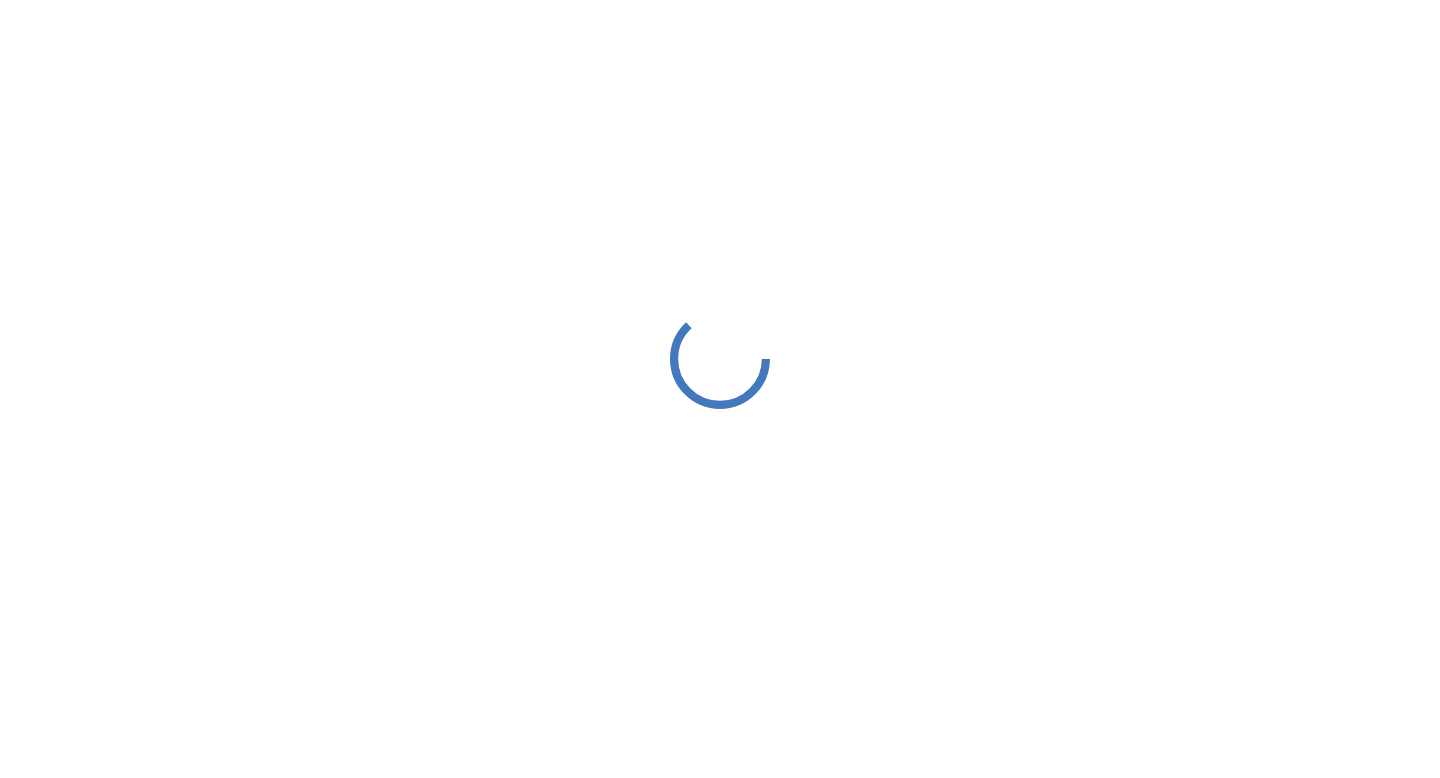 scroll, scrollTop: 0, scrollLeft: 0, axis: both 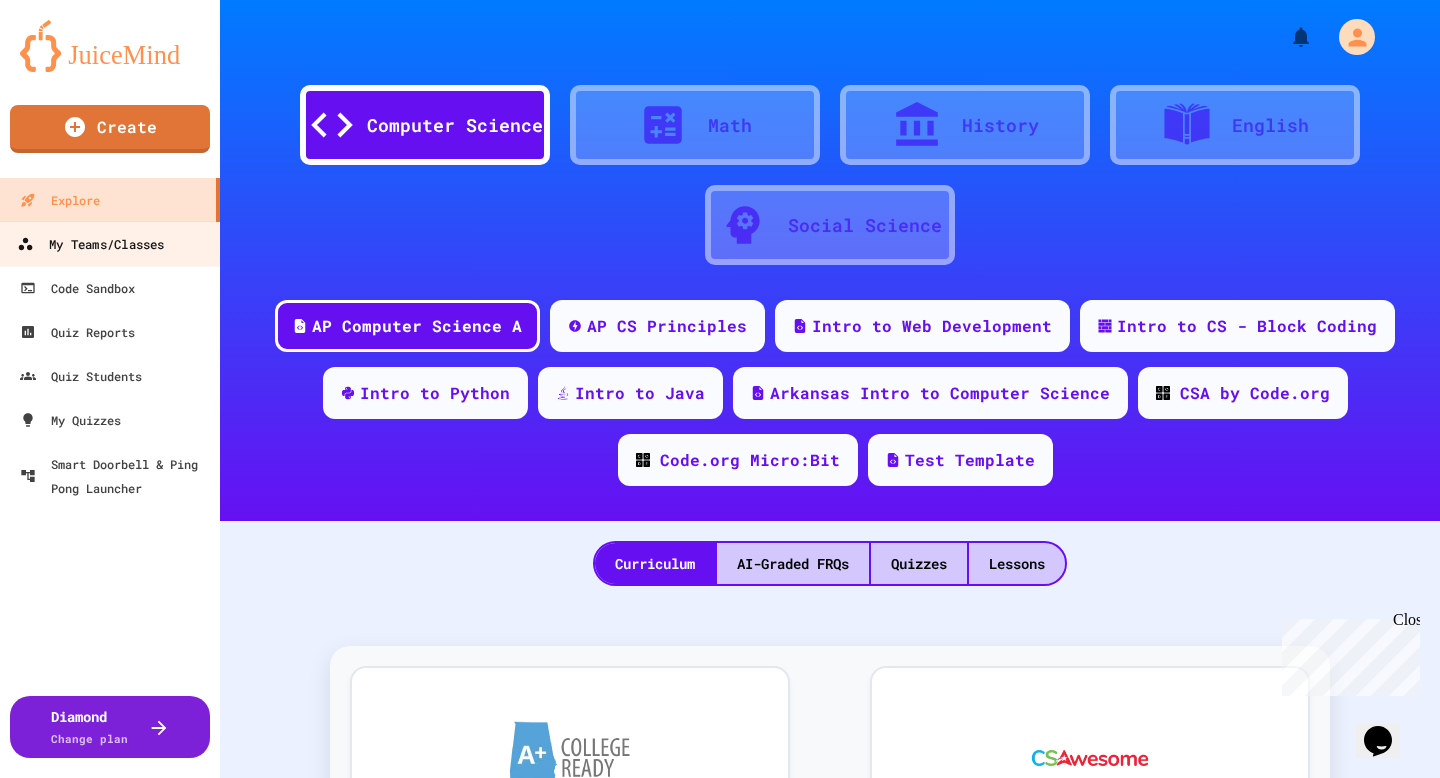 click on "My Teams/Classes" at bounding box center [90, 244] 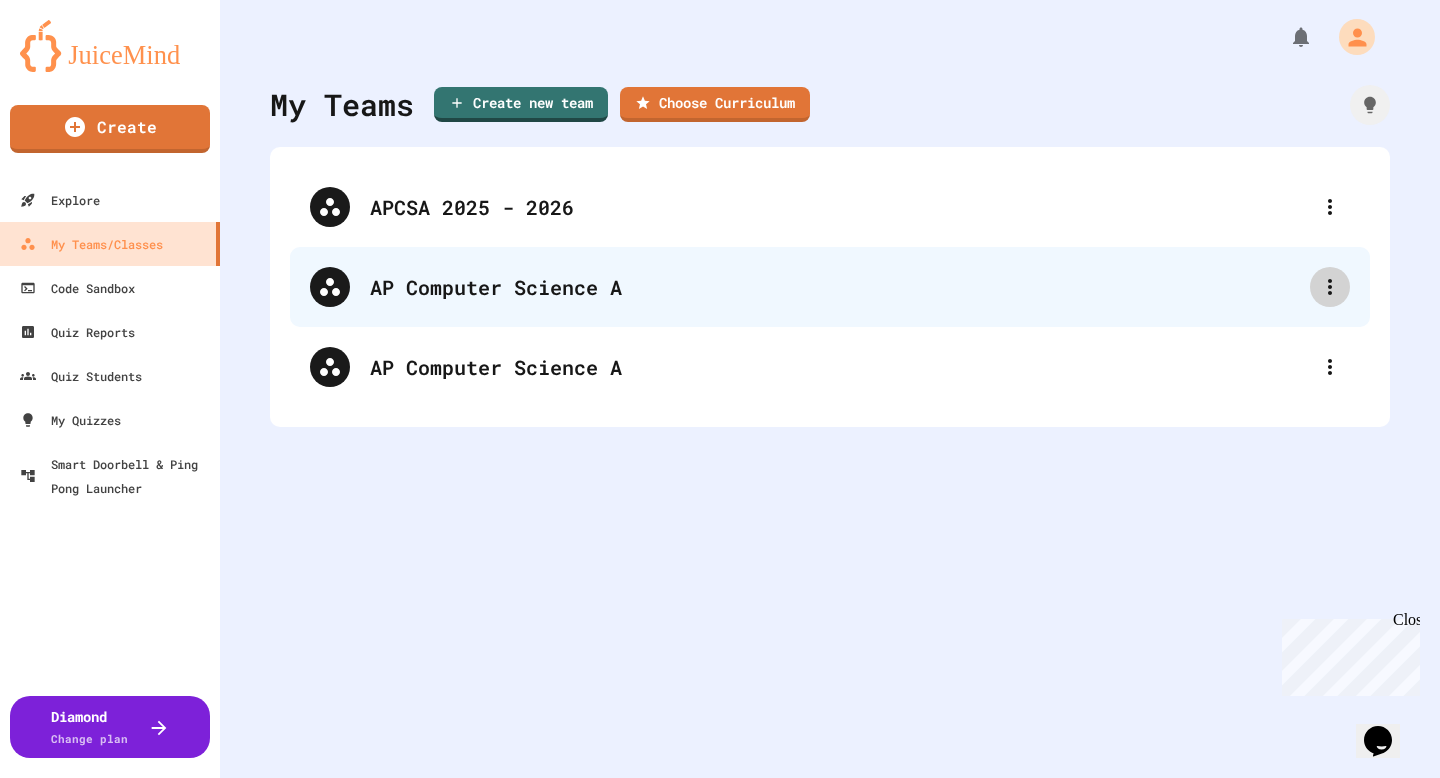 click 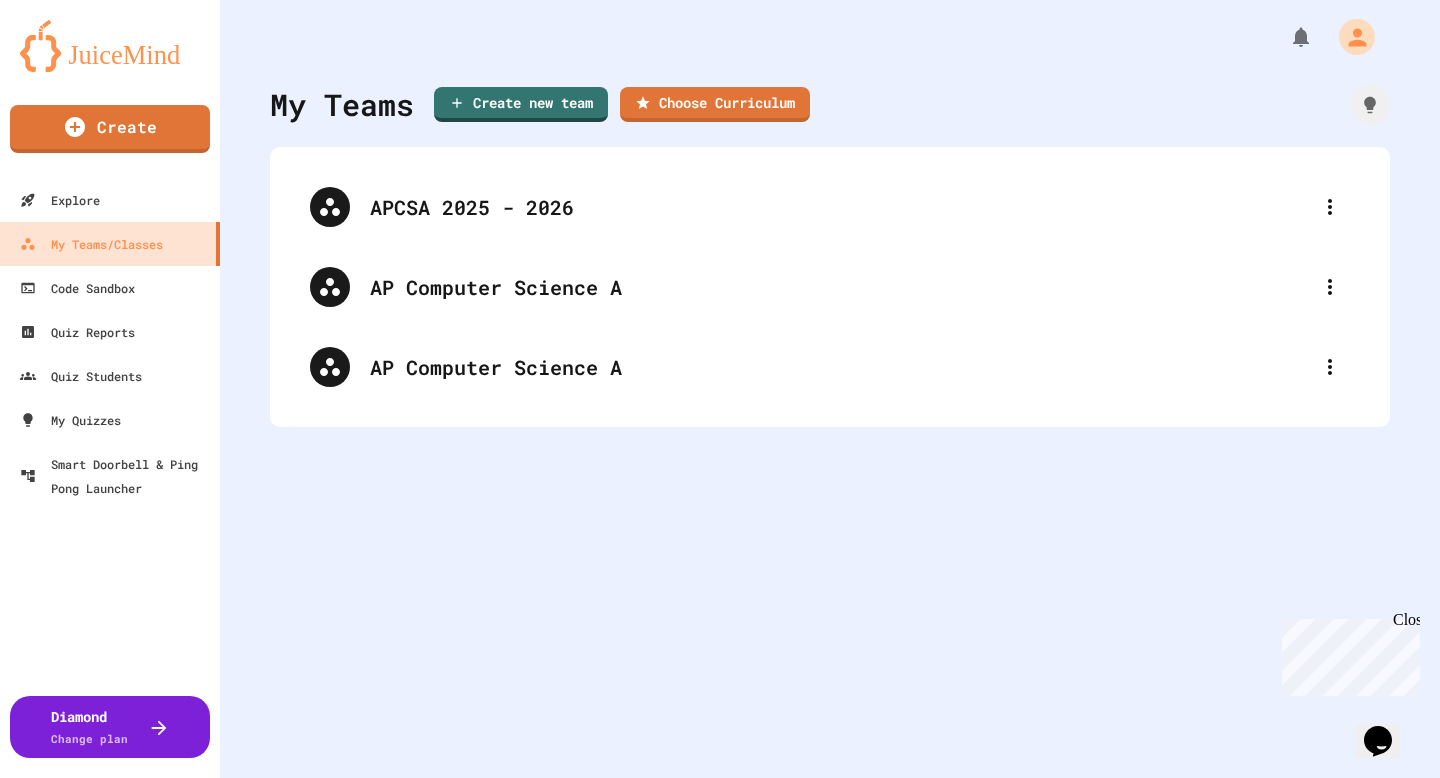click on "Delete Team" at bounding box center (730, 878) 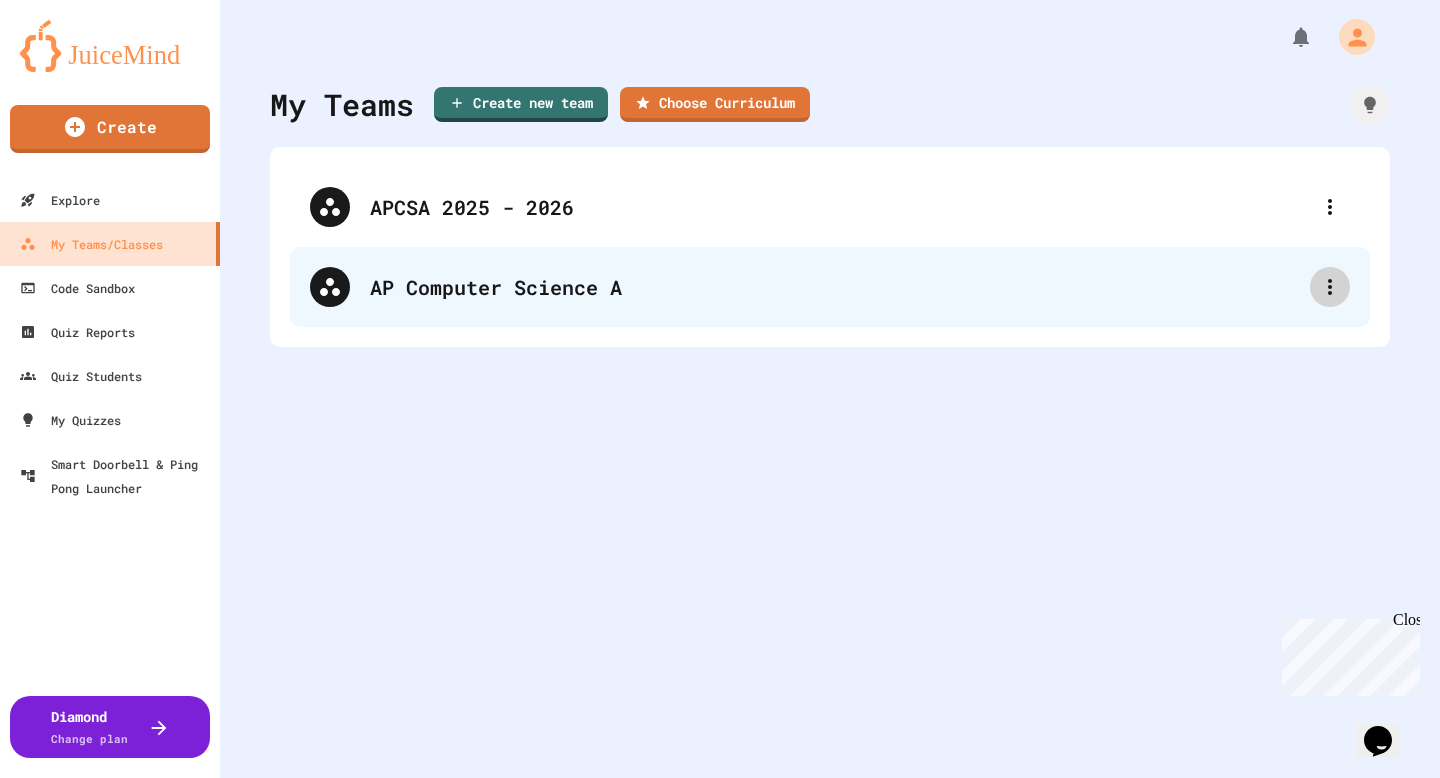 click 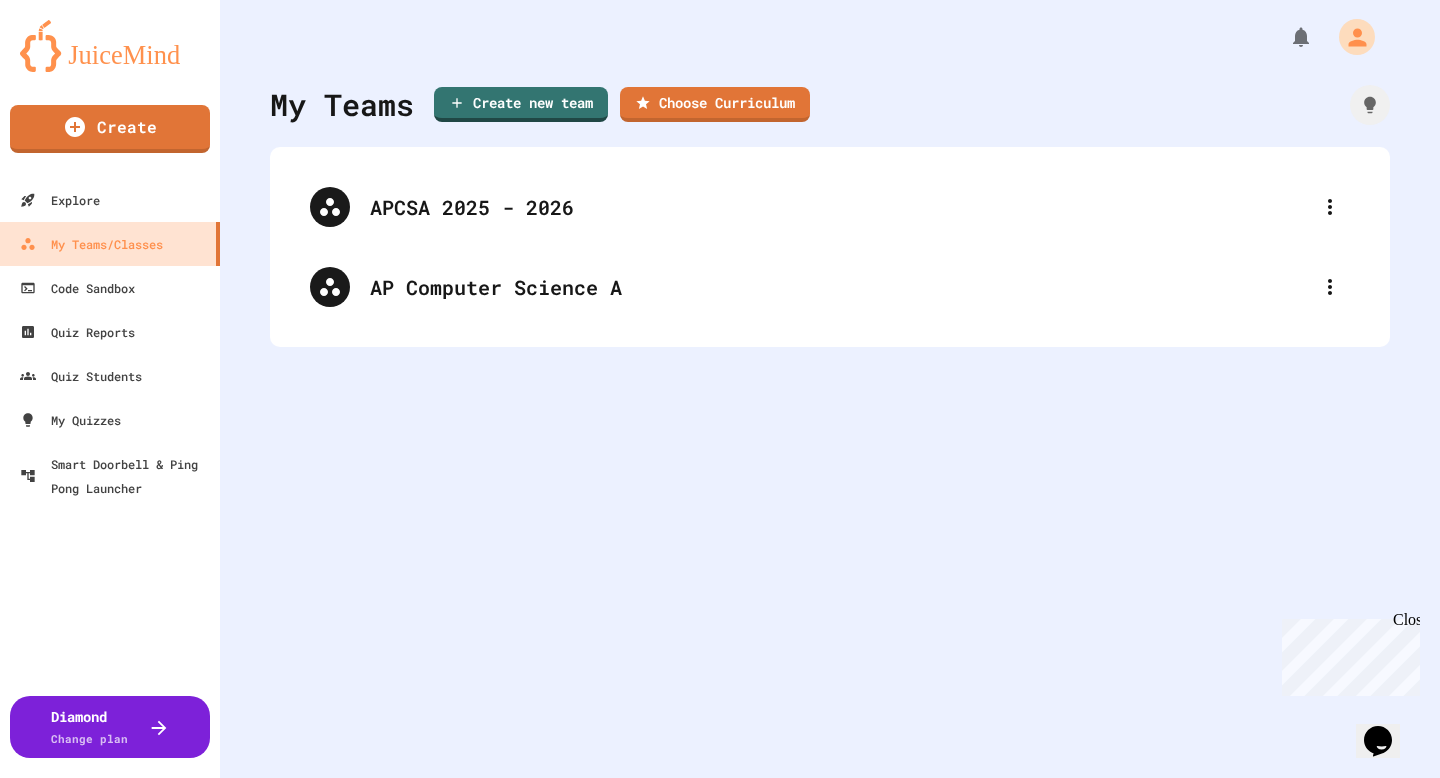 click on "Delete Team" at bounding box center [730, 878] 